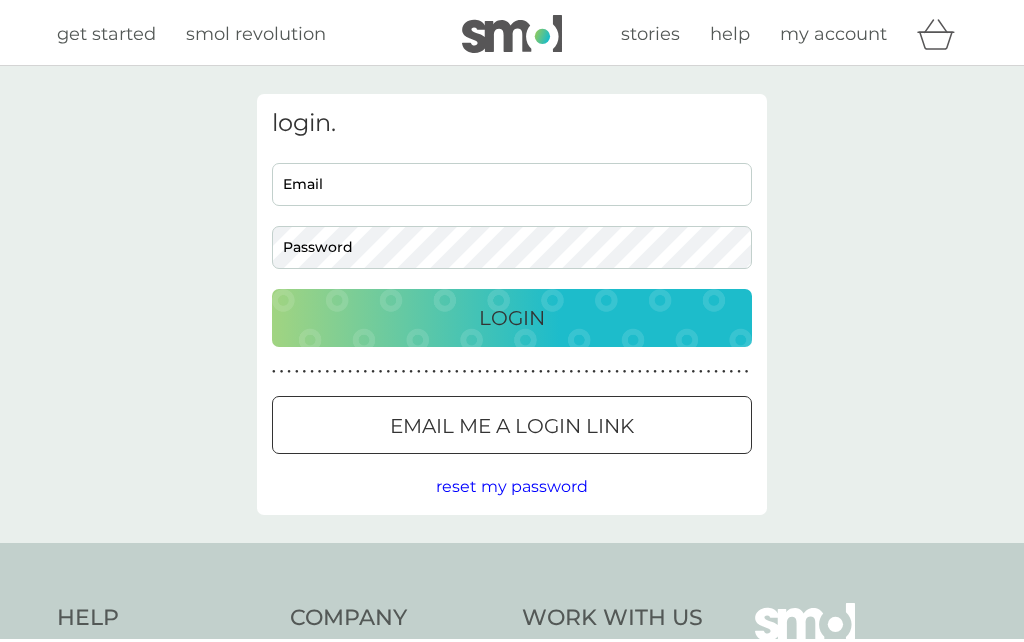 scroll, scrollTop: 0, scrollLeft: 0, axis: both 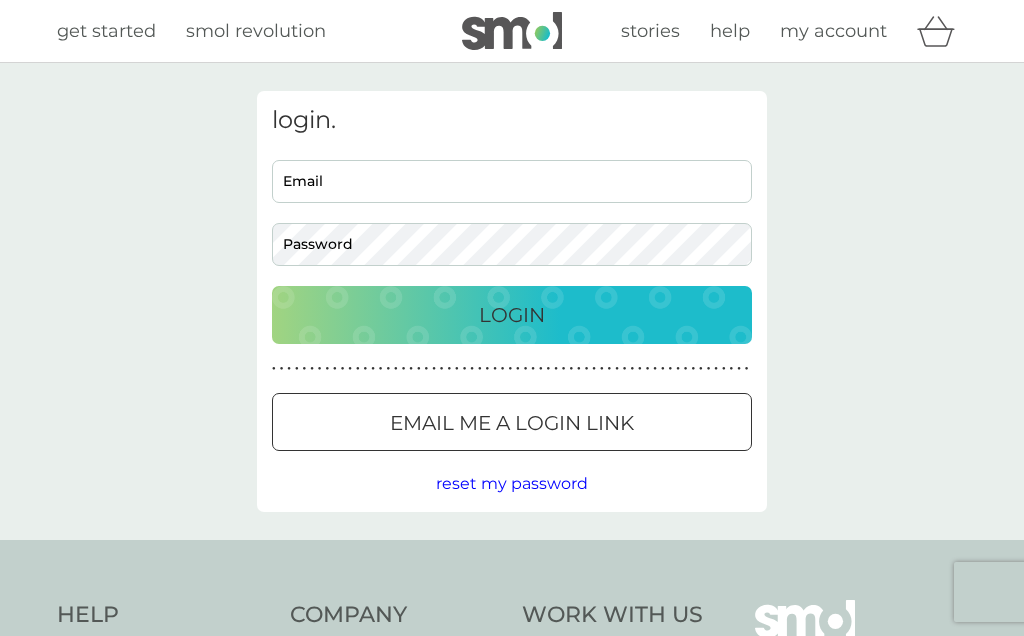 click on "Email" at bounding box center (512, 181) 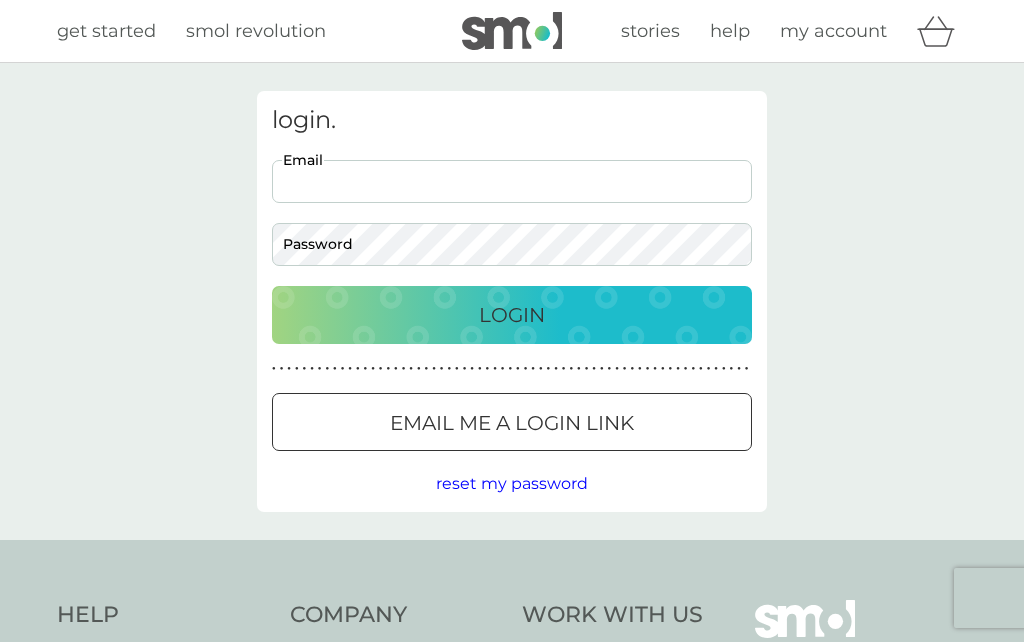 type on "[PERSON_NAME][EMAIL_ADDRESS][DOMAIN_NAME]" 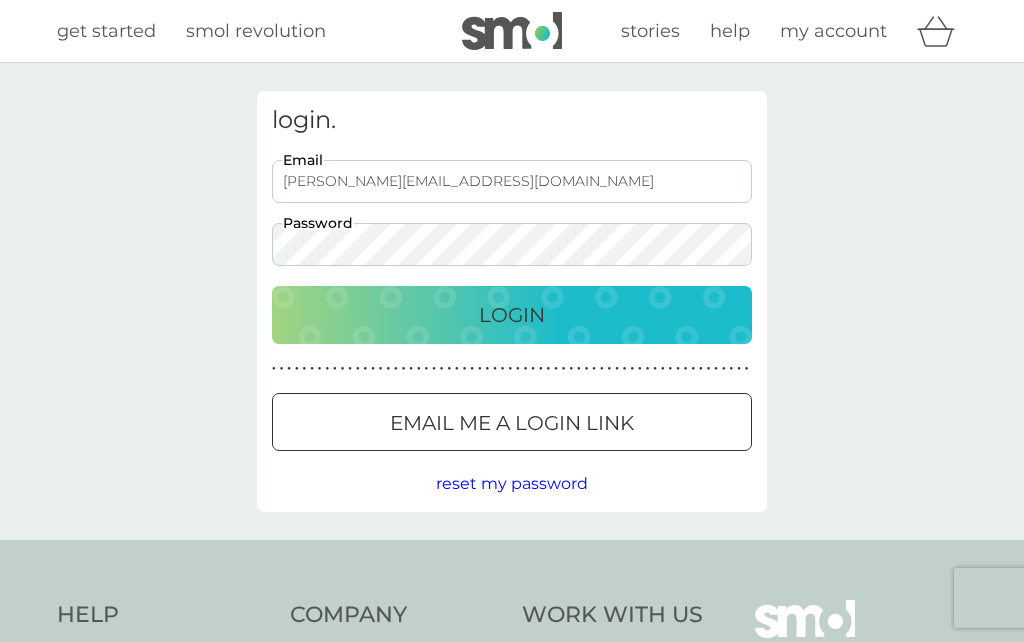 scroll, scrollTop: 23, scrollLeft: 0, axis: vertical 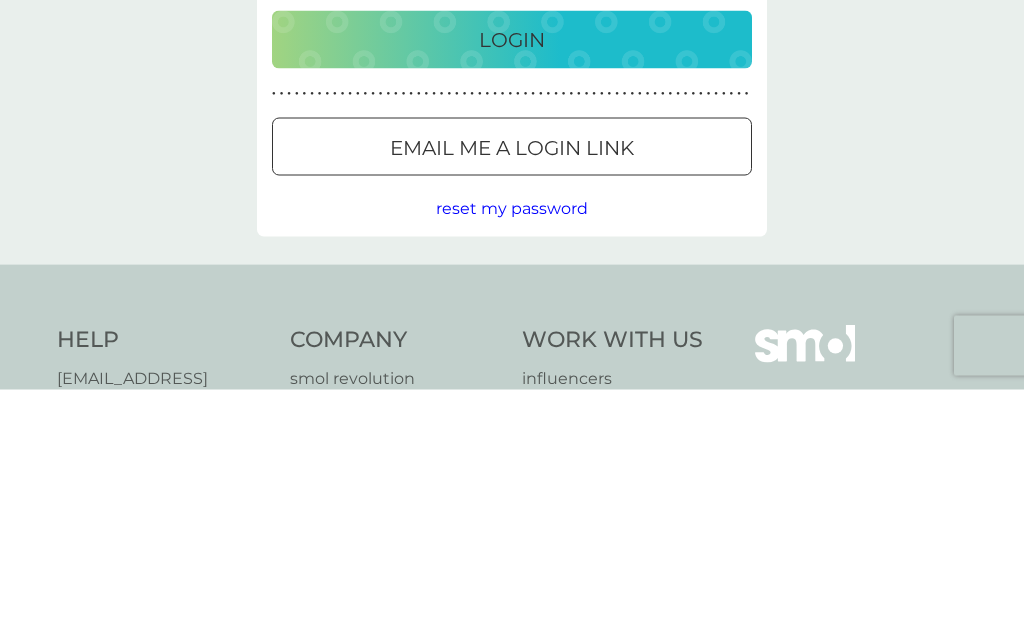 click on "Login" at bounding box center (512, 292) 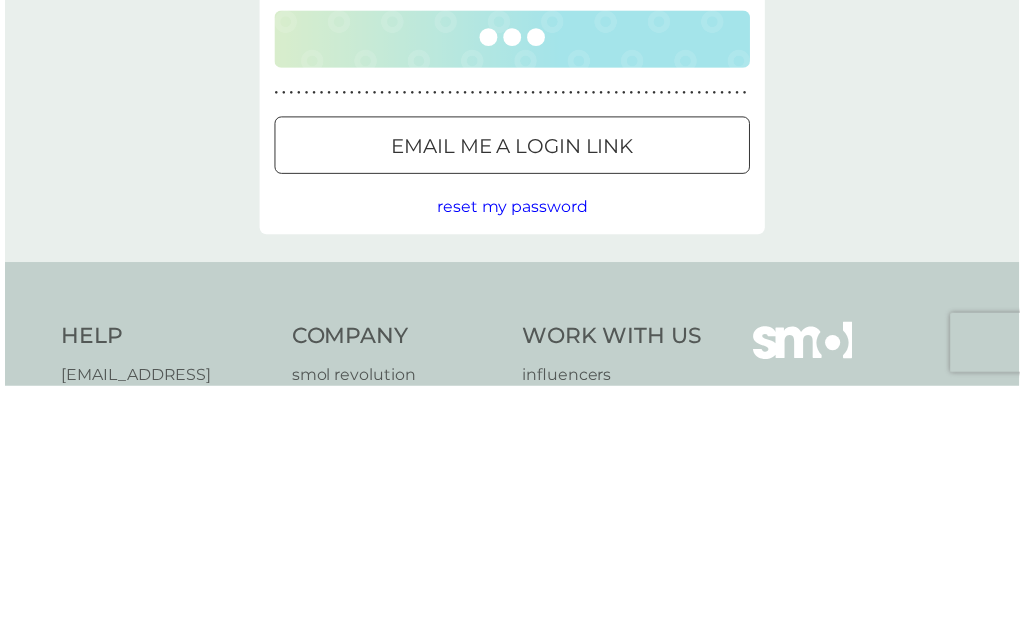 scroll, scrollTop: 276, scrollLeft: 0, axis: vertical 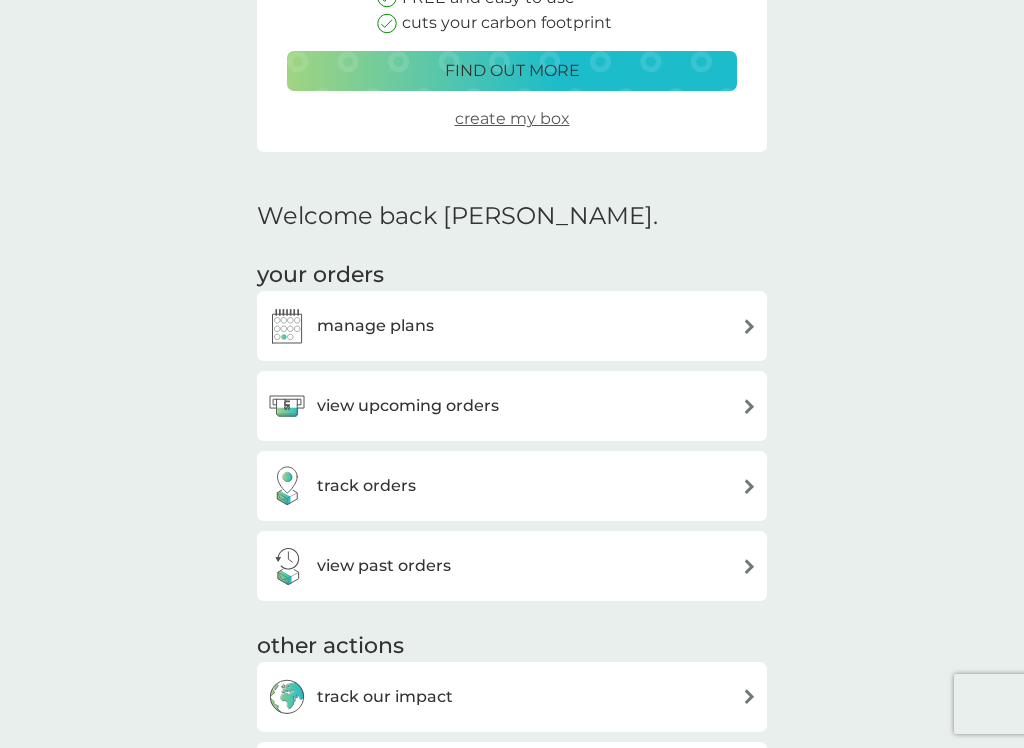click on "view upcoming orders" at bounding box center (408, 406) 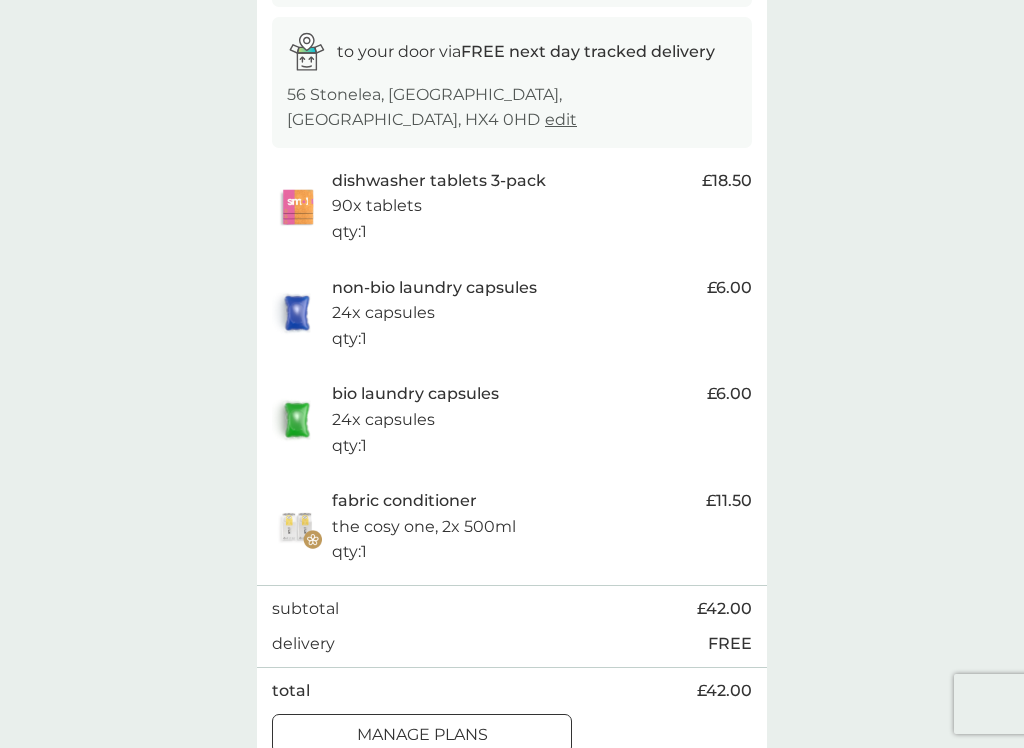 scroll, scrollTop: 348, scrollLeft: 0, axis: vertical 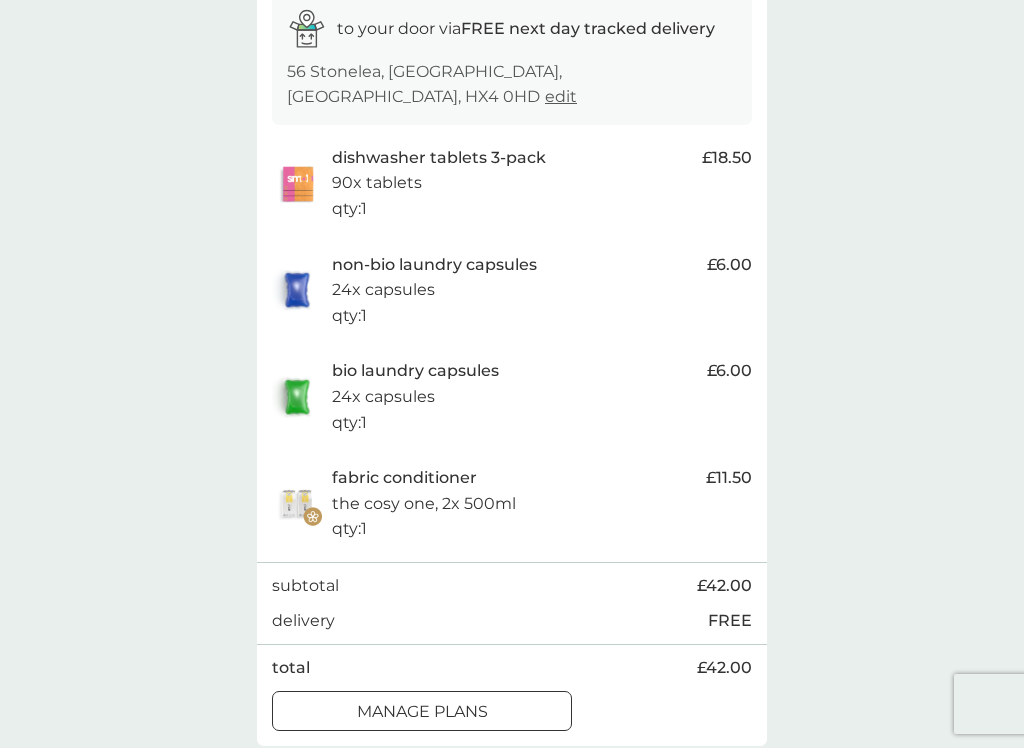 click on "manage plans" at bounding box center (422, 712) 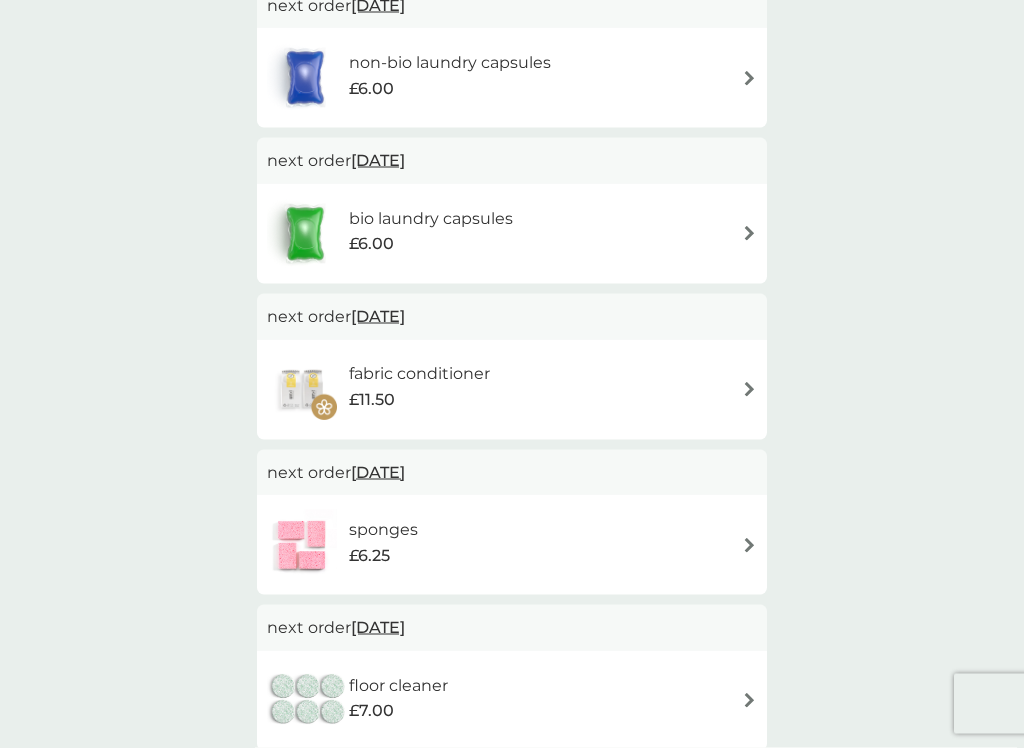 scroll, scrollTop: 588, scrollLeft: 0, axis: vertical 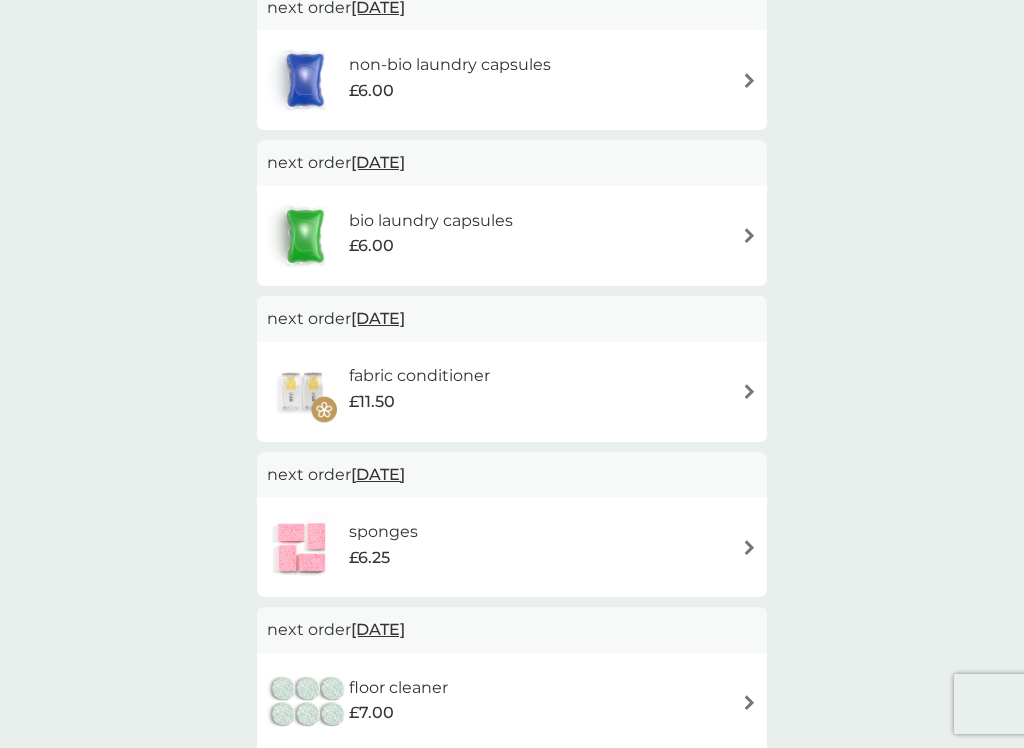 click at bounding box center [749, 391] 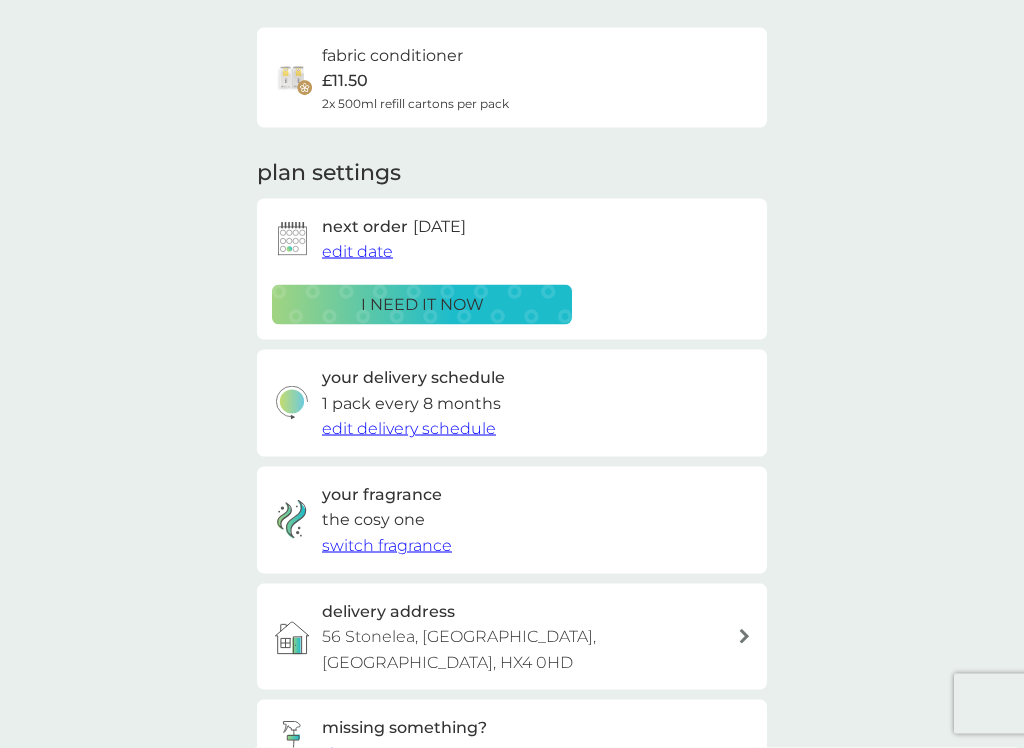 scroll, scrollTop: 140, scrollLeft: 0, axis: vertical 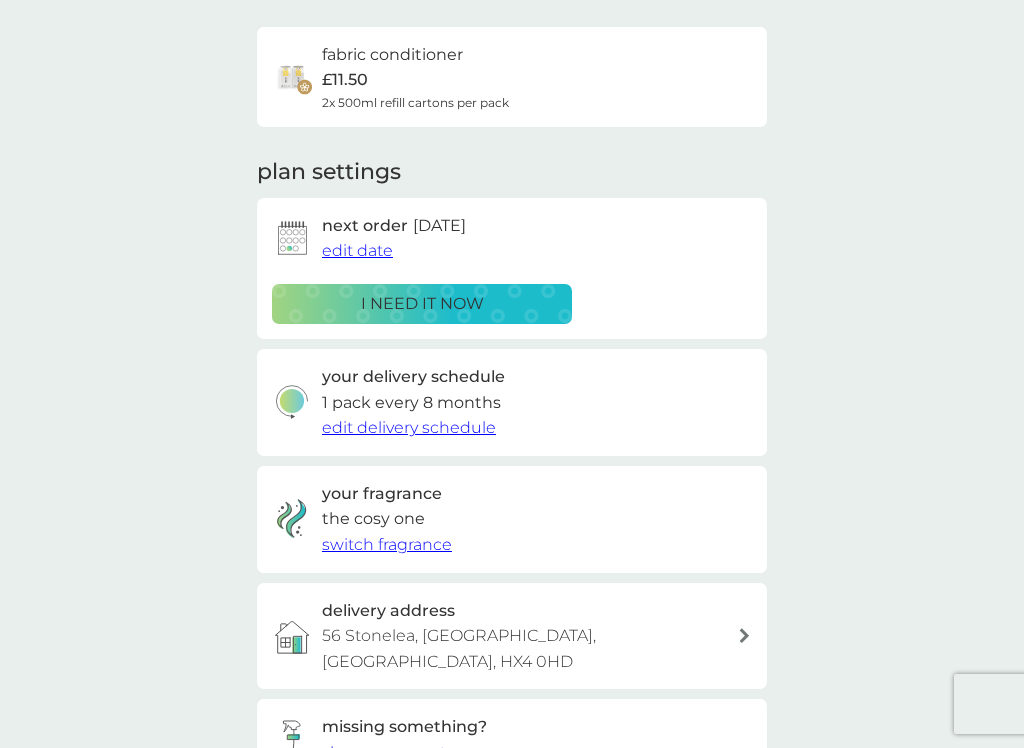 click on "edit date" at bounding box center [357, 250] 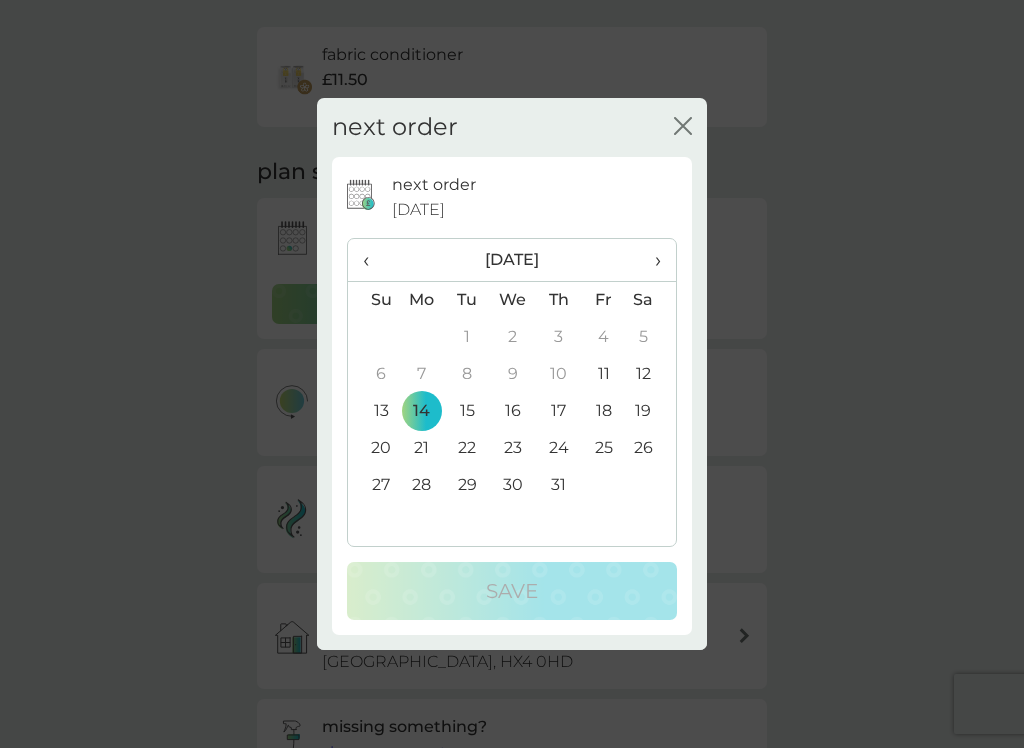 click on "›" at bounding box center (651, 260) 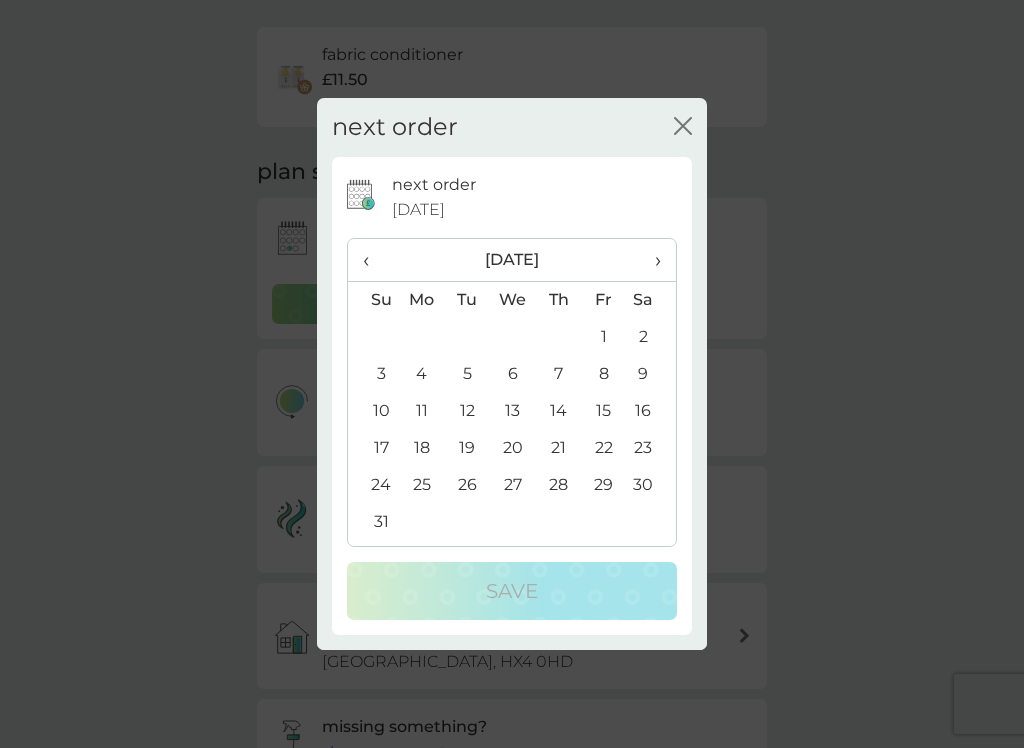 click on "›" at bounding box center (651, 260) 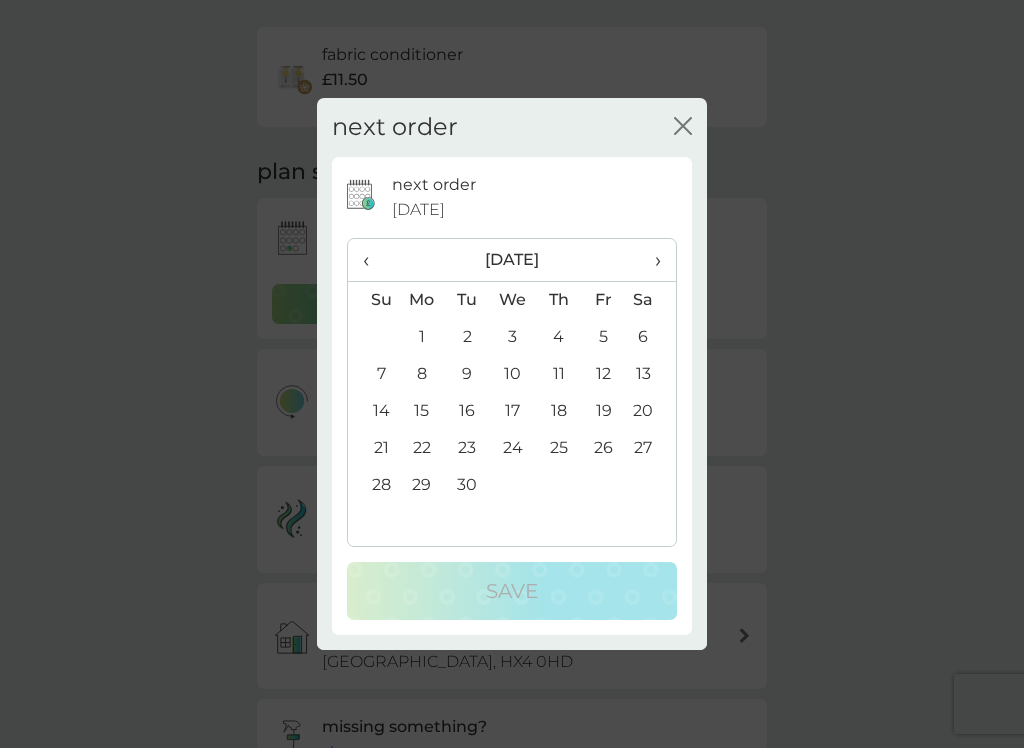 click on "›" at bounding box center (651, 260) 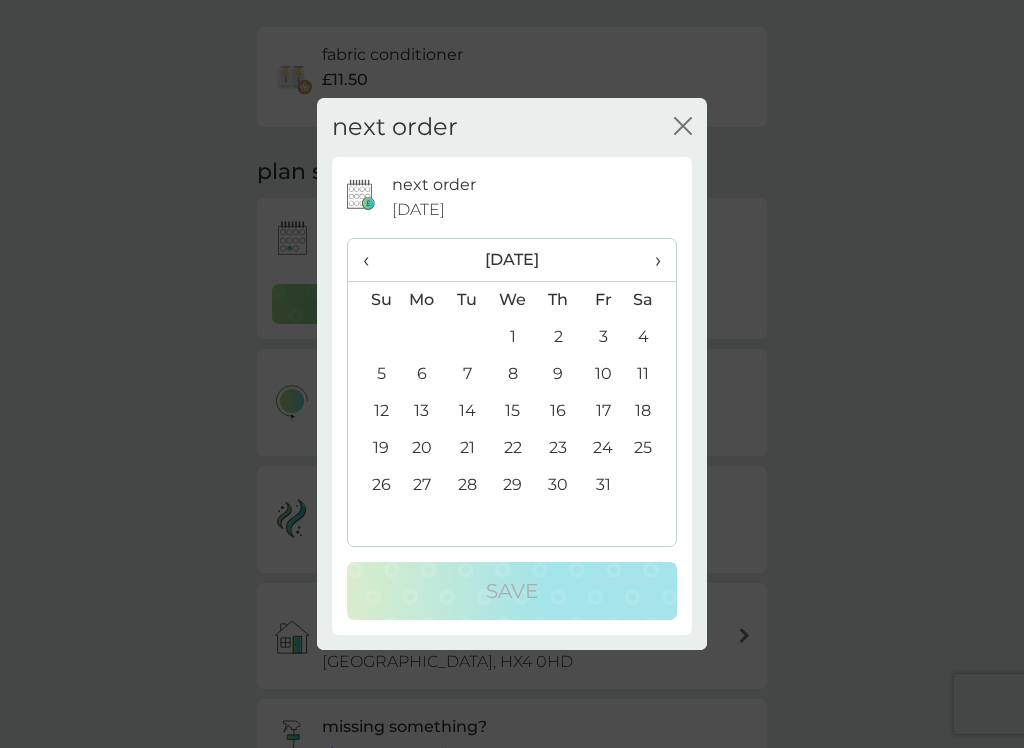 click on "›" at bounding box center [651, 260] 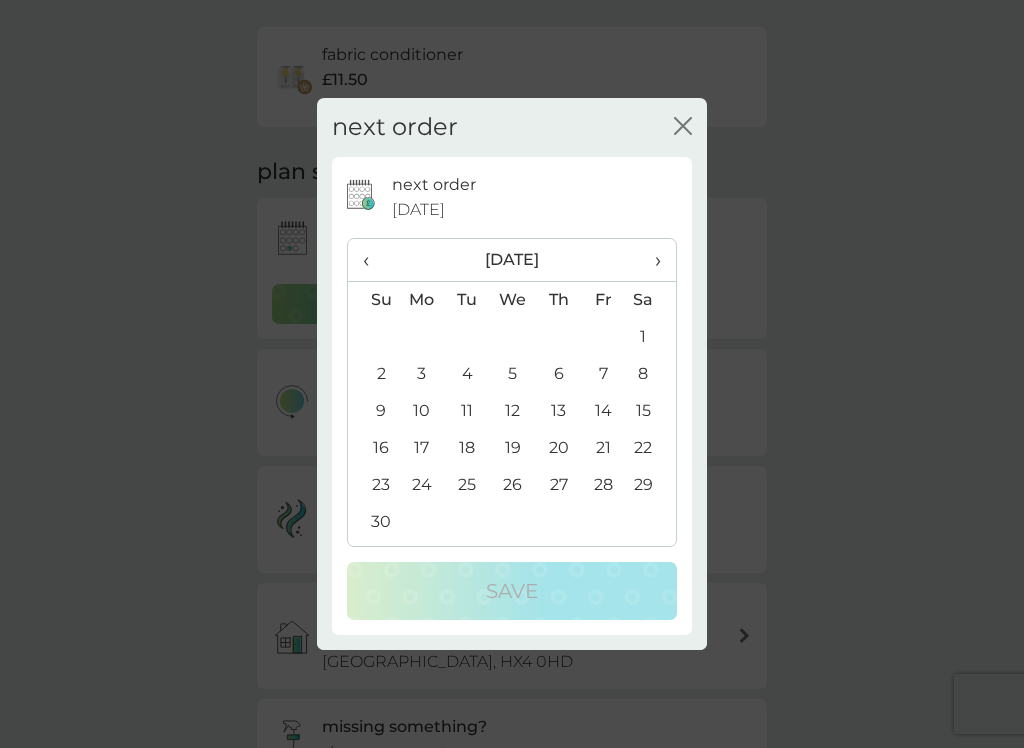 click on "30" at bounding box center [373, 522] 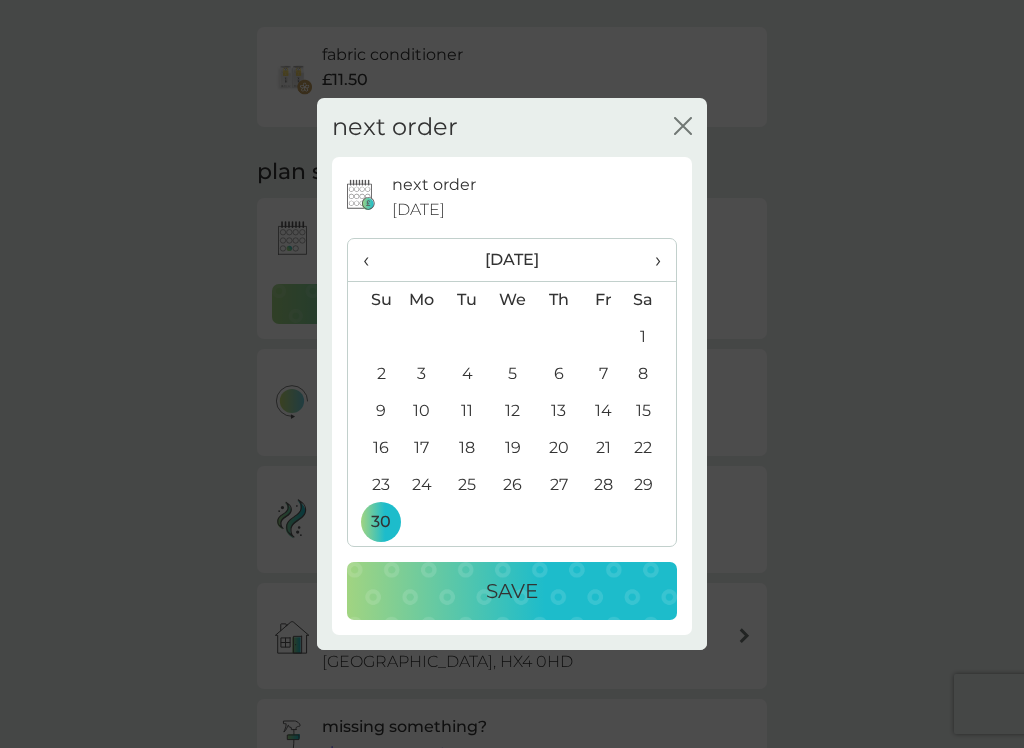 click on "Save" at bounding box center [512, 591] 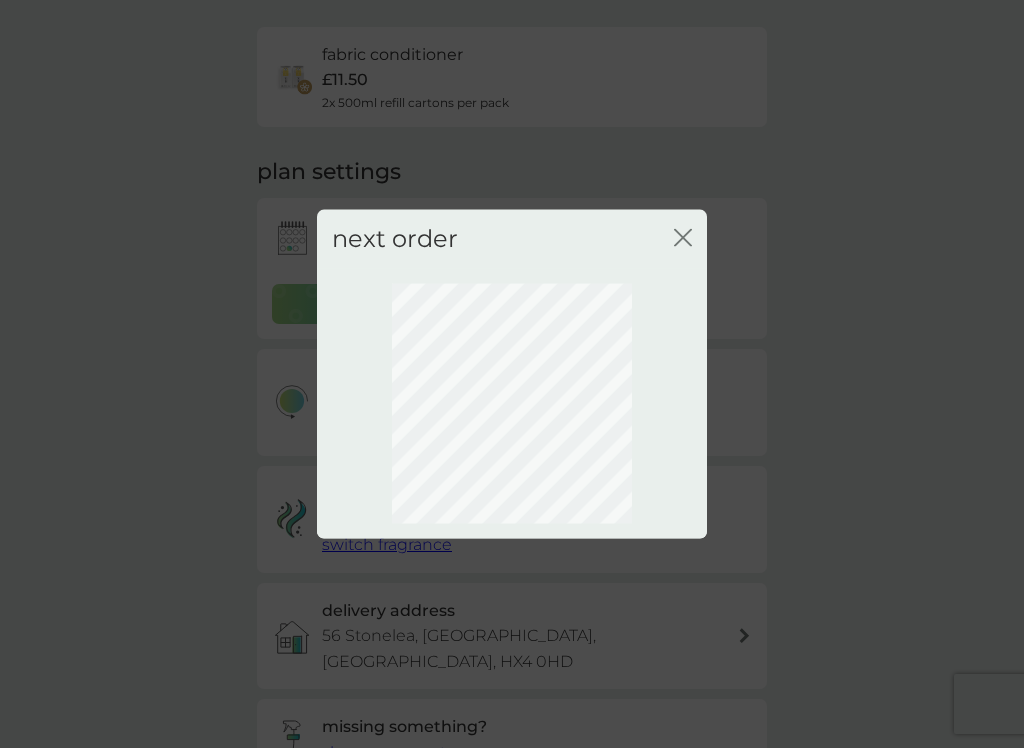 scroll, scrollTop: 89, scrollLeft: 0, axis: vertical 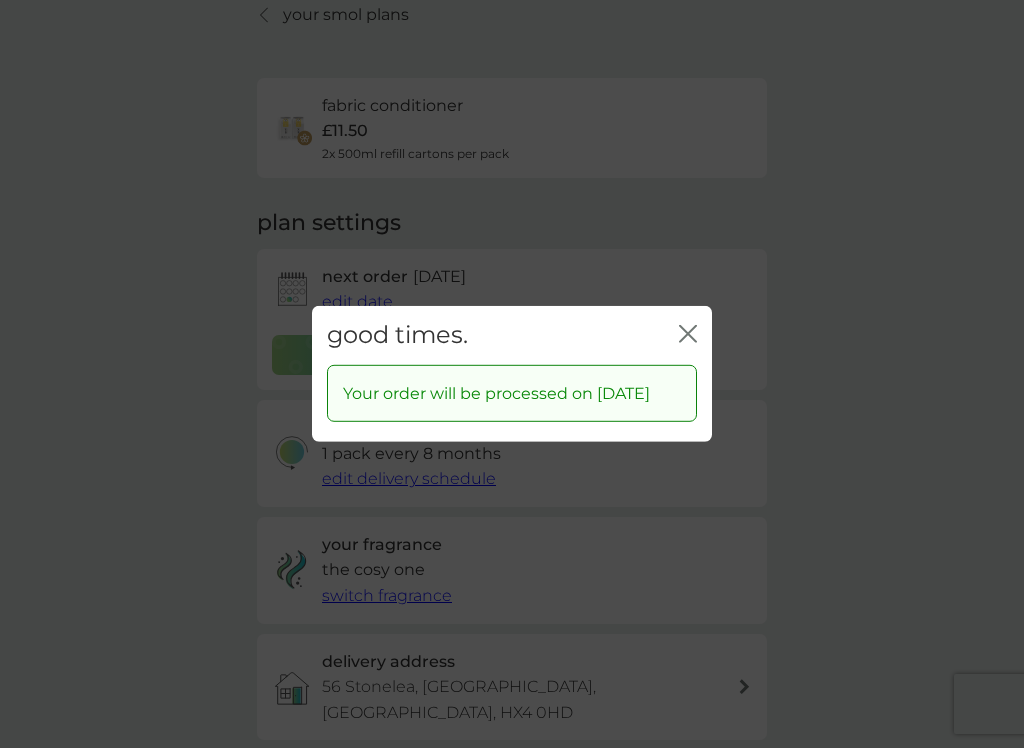 click on "close" 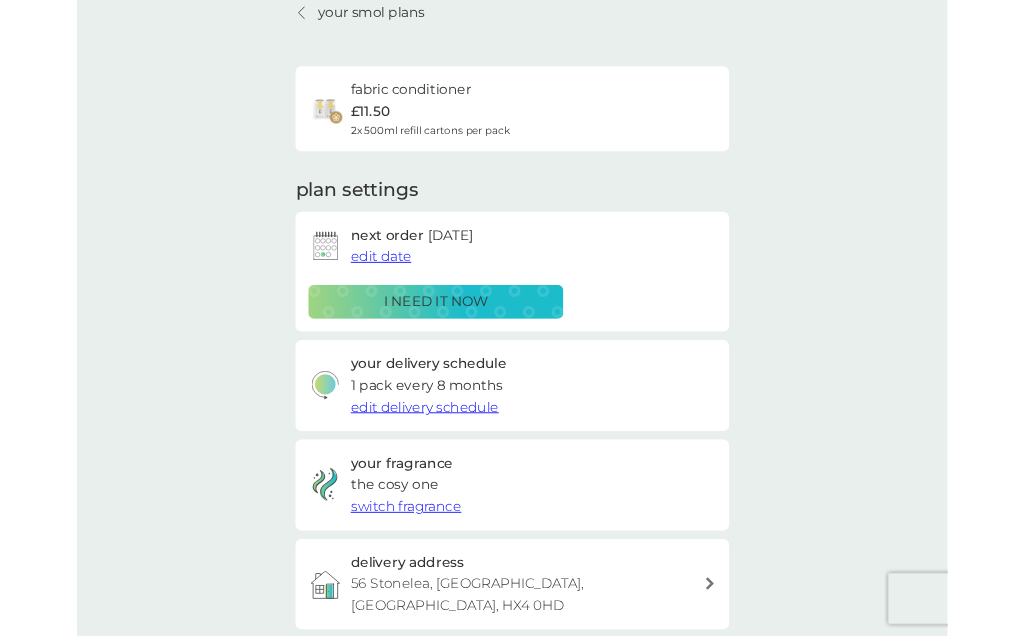 scroll, scrollTop: 0, scrollLeft: 0, axis: both 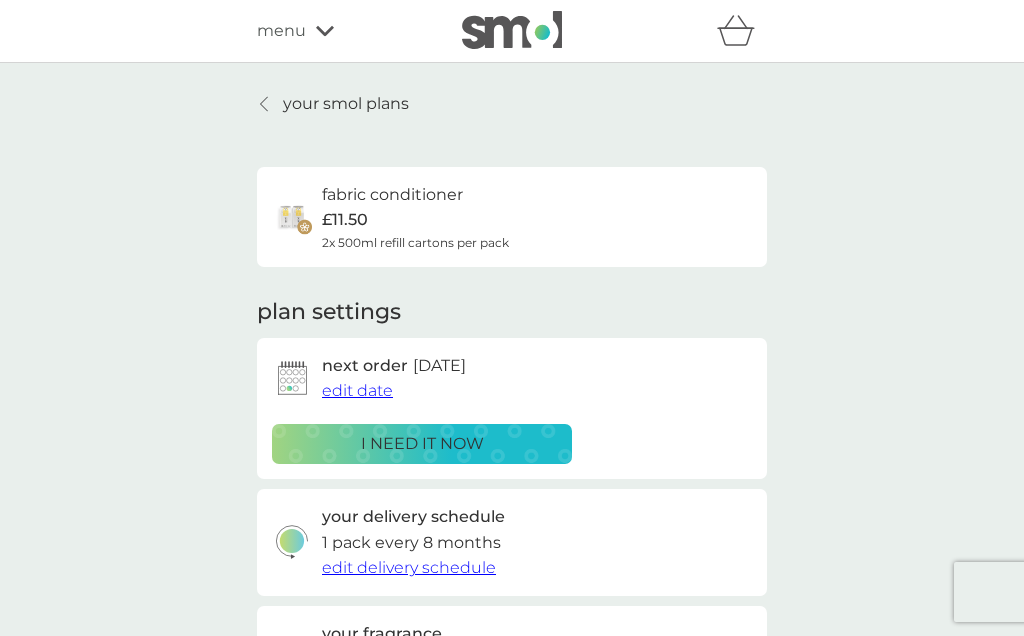 click on "your smol plans" at bounding box center [333, 104] 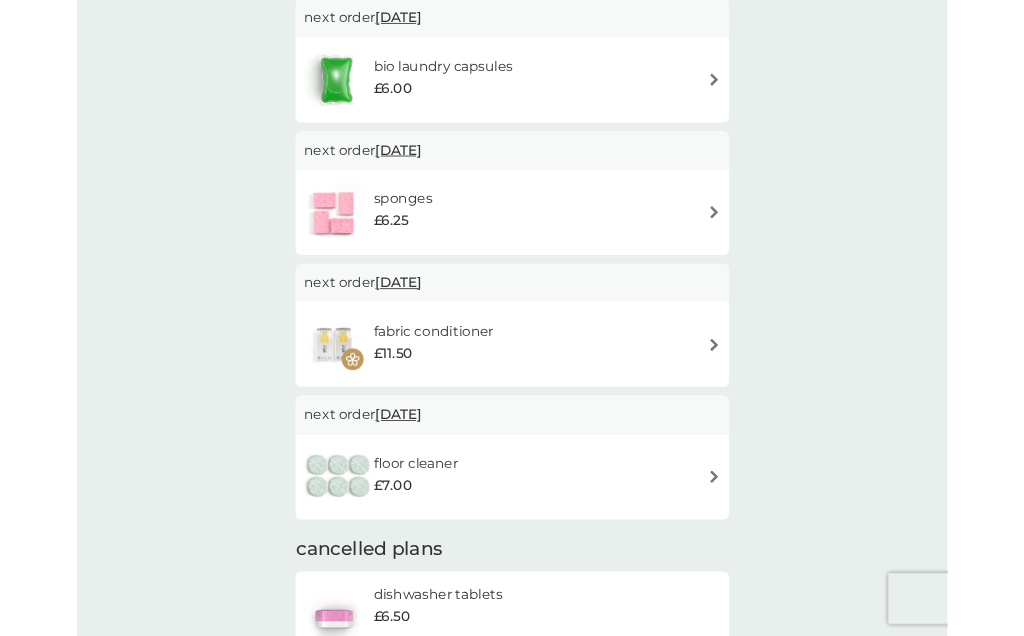 scroll, scrollTop: 727, scrollLeft: 0, axis: vertical 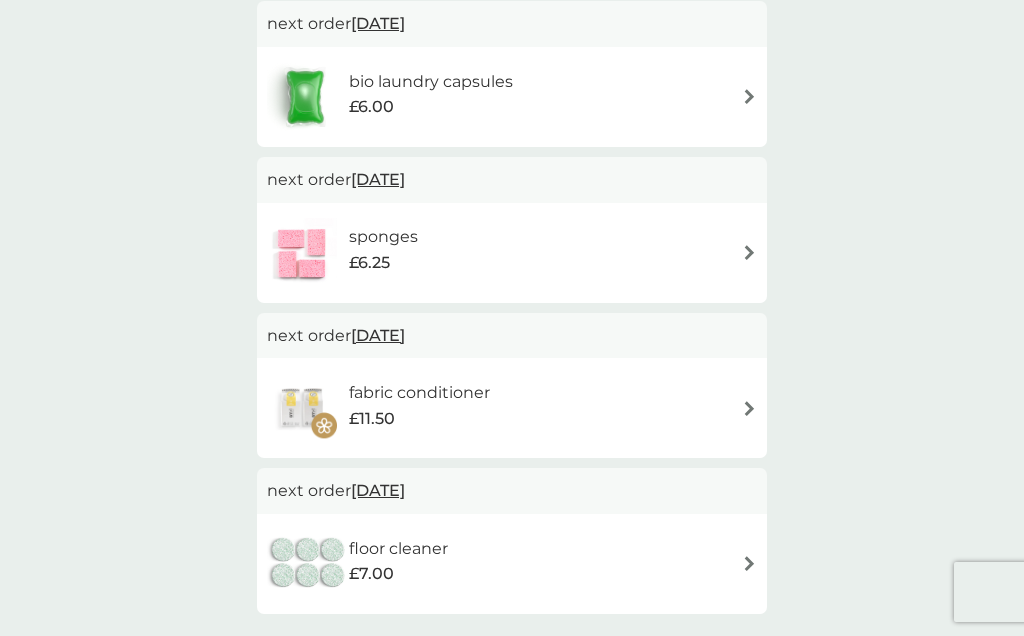 click at bounding box center [749, 252] 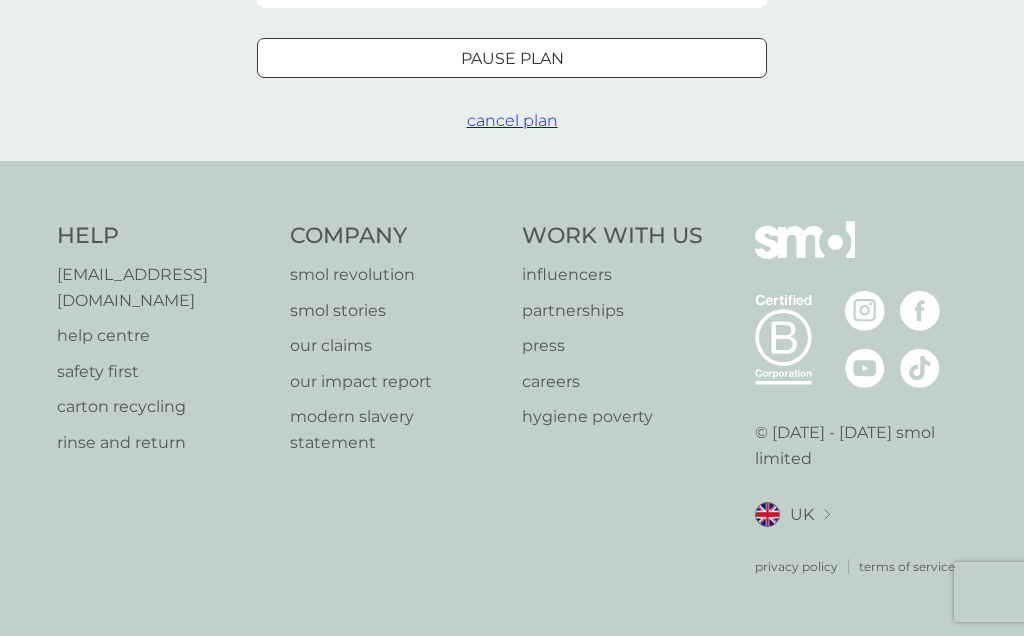 scroll, scrollTop: 0, scrollLeft: 0, axis: both 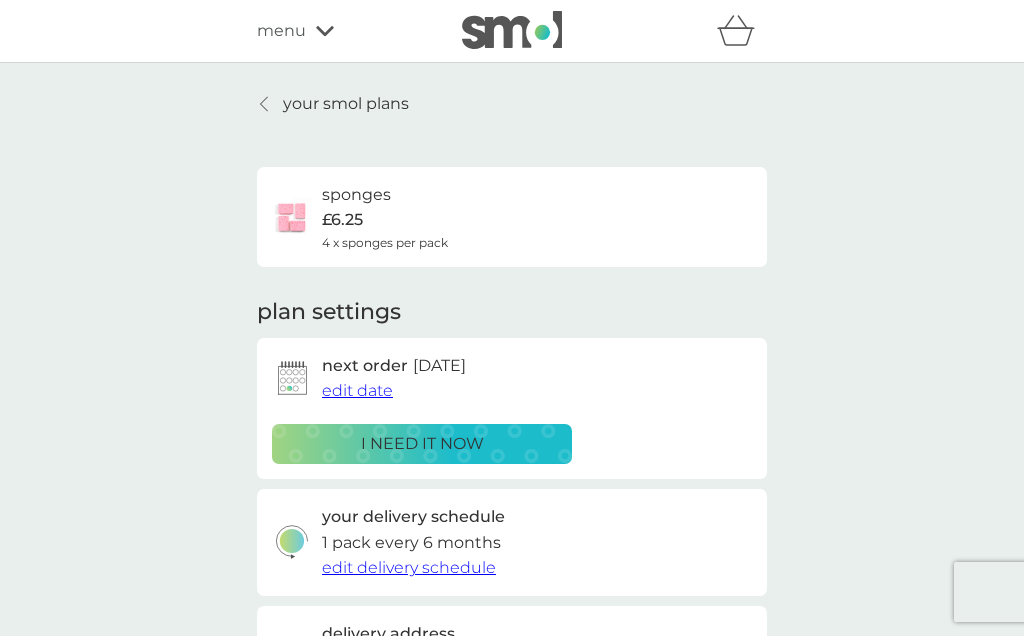 click on "edit date" at bounding box center (357, 390) 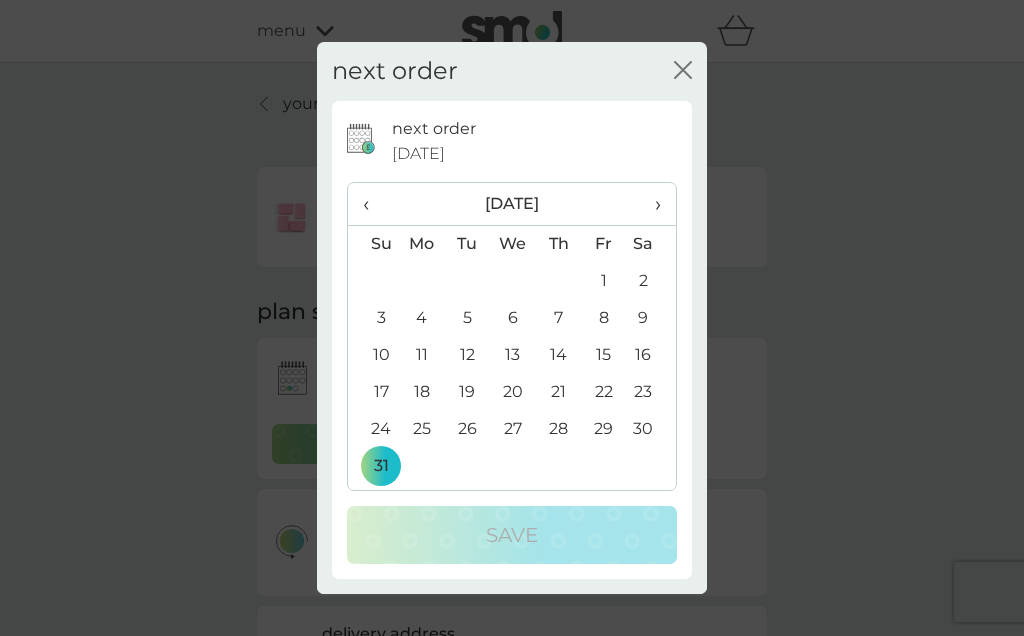 click on "›" at bounding box center [651, 204] 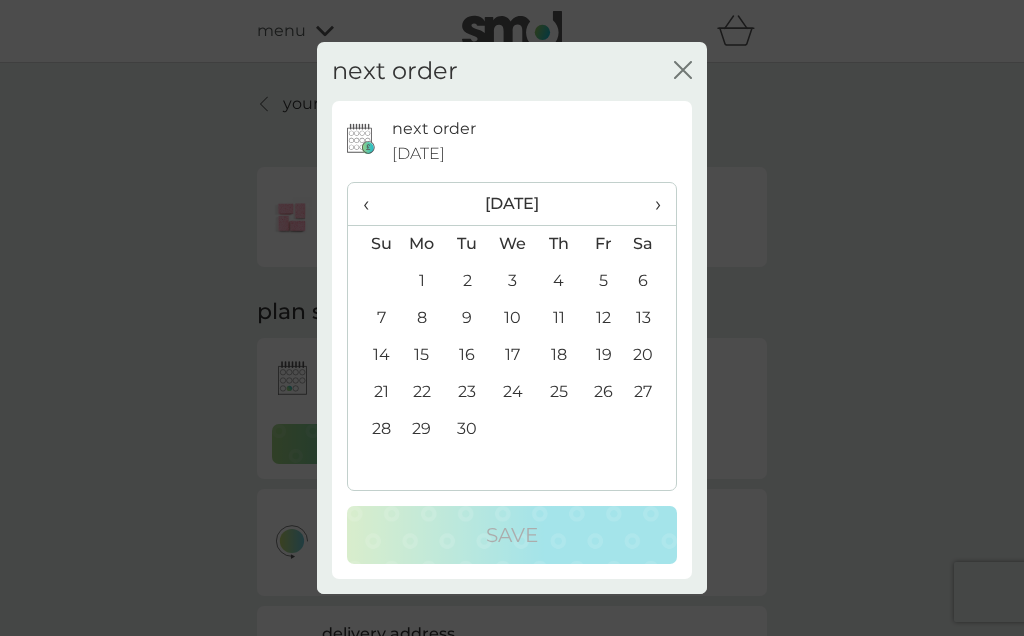 click on "›" at bounding box center (651, 204) 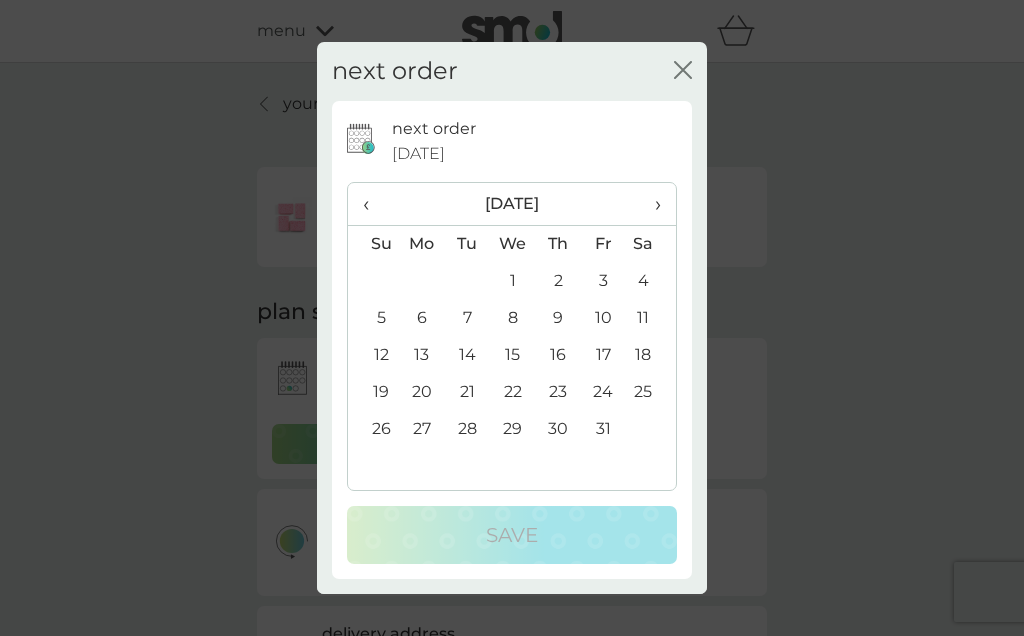click on "›" at bounding box center [651, 204] 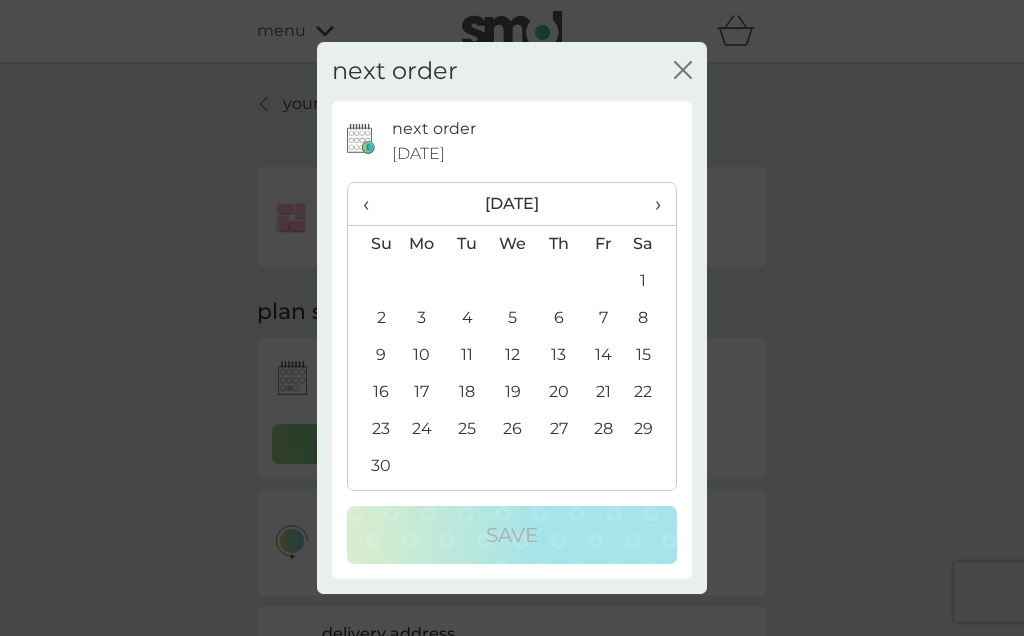 click on "30" at bounding box center [373, 466] 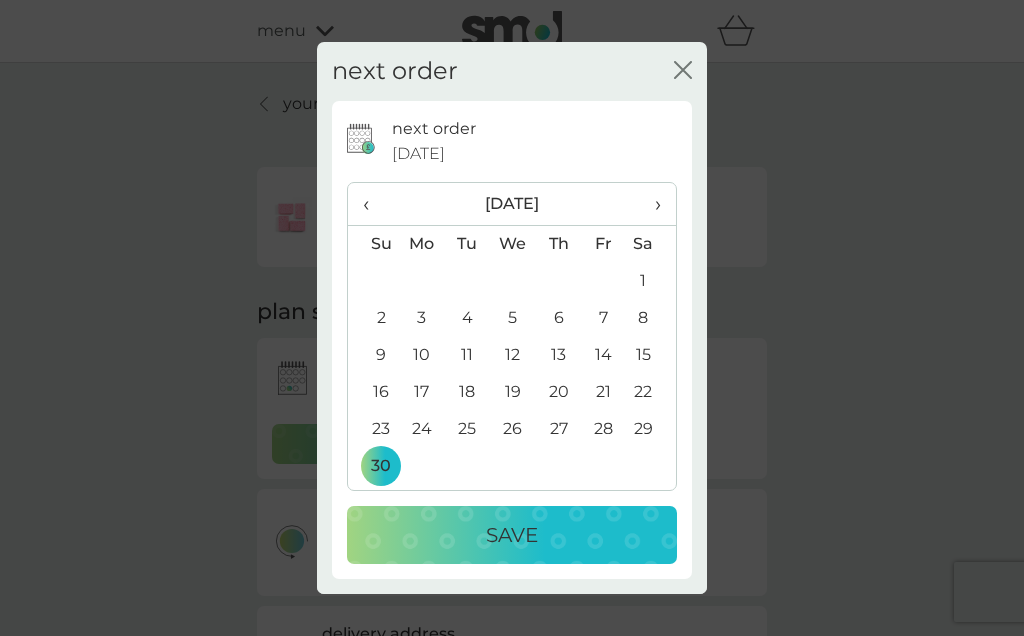 click on "Save" at bounding box center [512, 535] 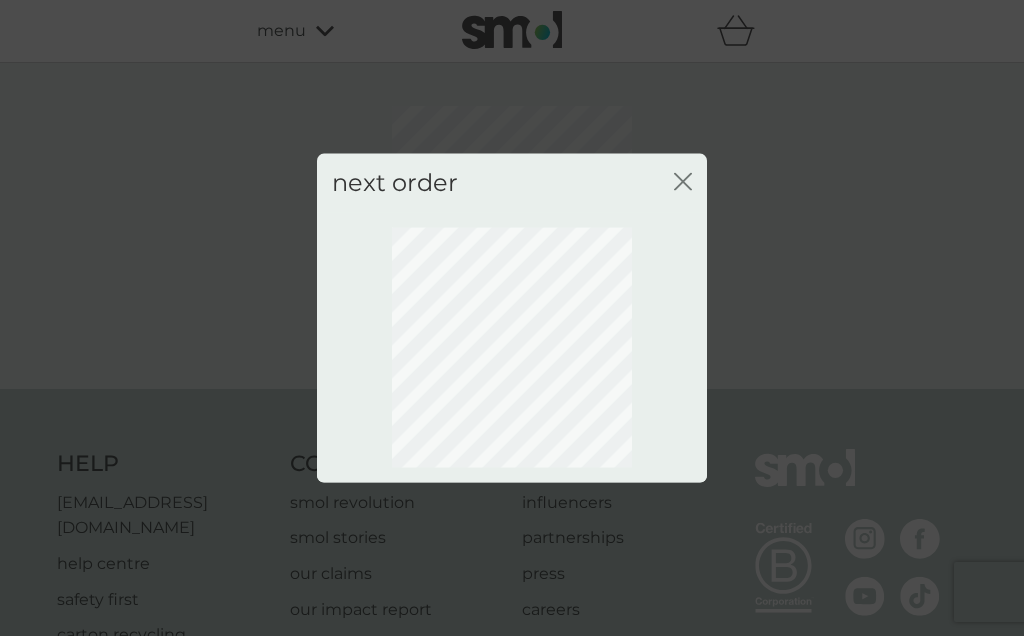 click on "next order close" at bounding box center (512, 183) 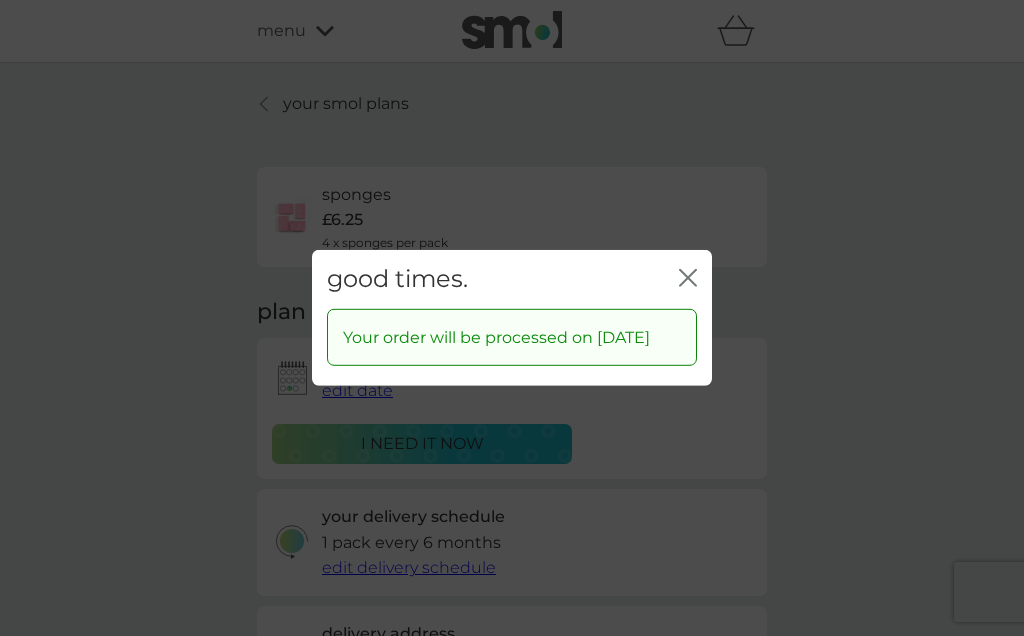 click on "close" 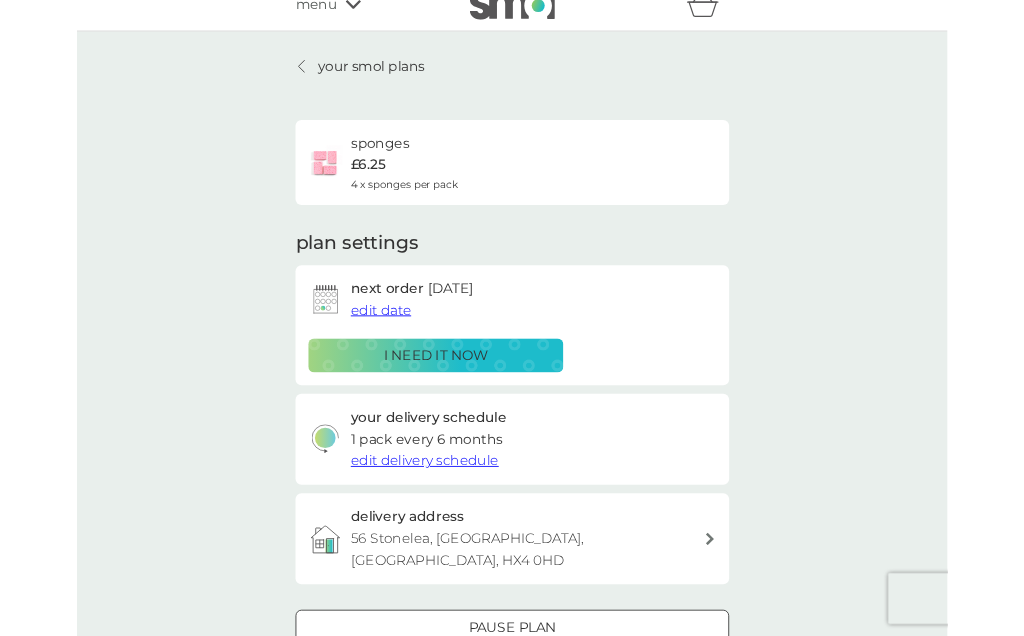 scroll, scrollTop: 0, scrollLeft: 0, axis: both 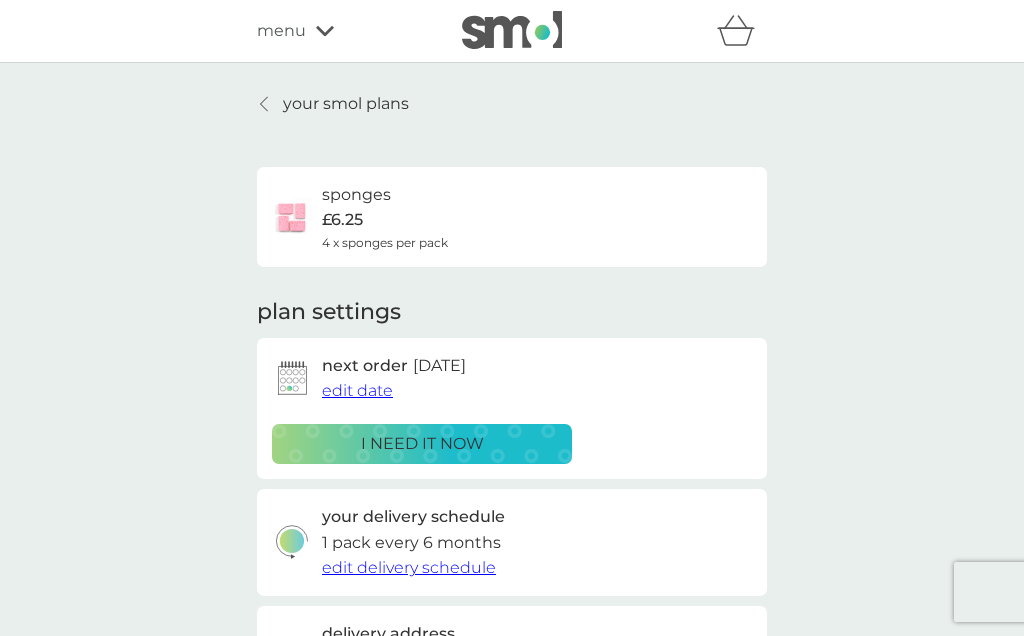 click on "your smol plans" at bounding box center (346, 104) 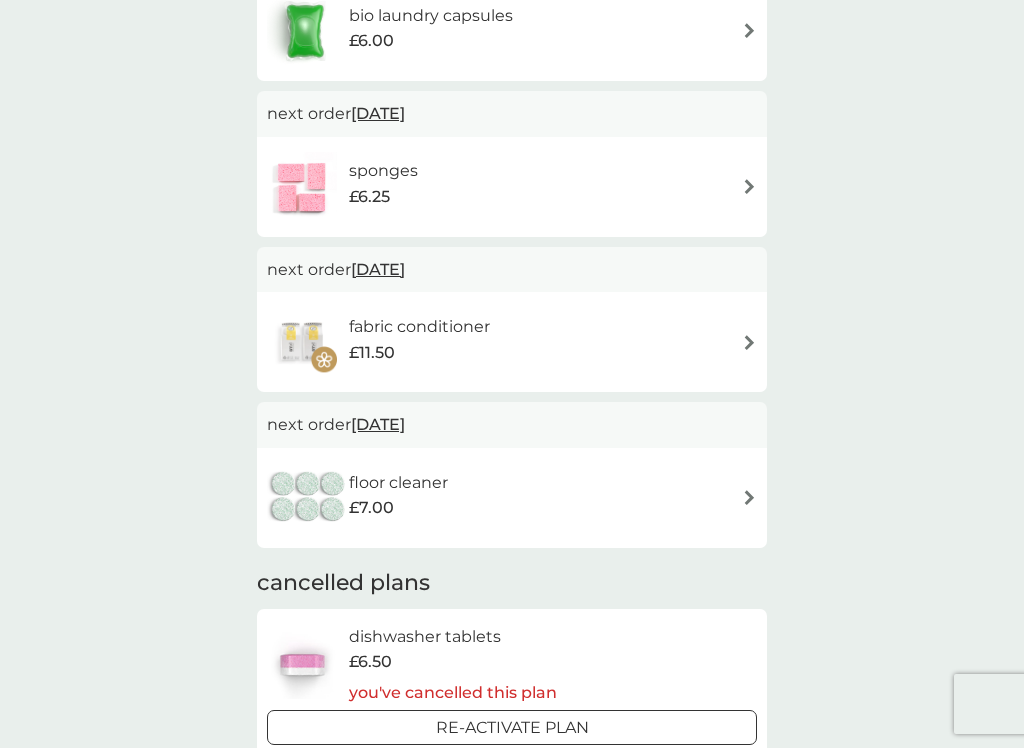 scroll, scrollTop: 801, scrollLeft: 0, axis: vertical 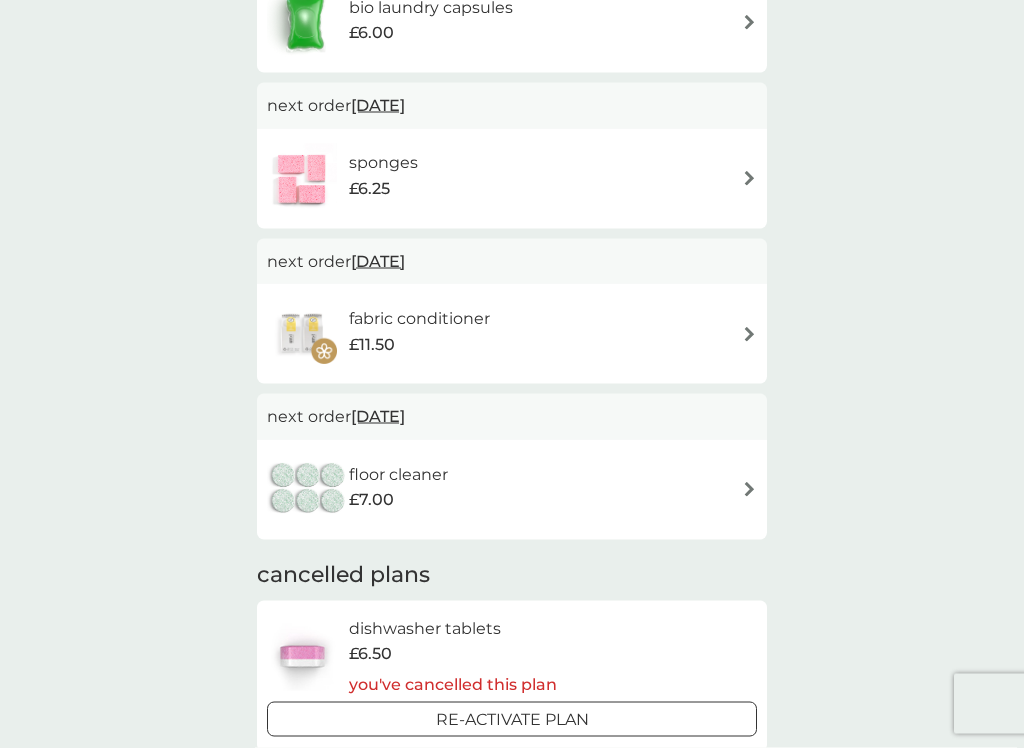 click at bounding box center (749, 489) 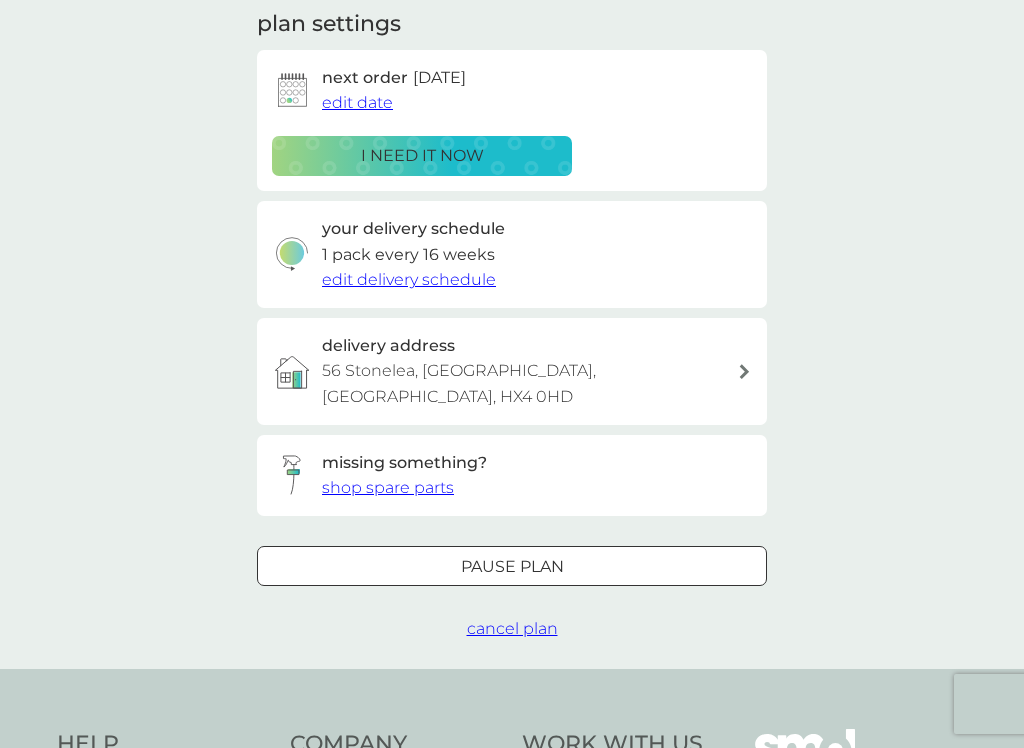 scroll, scrollTop: 289, scrollLeft: 0, axis: vertical 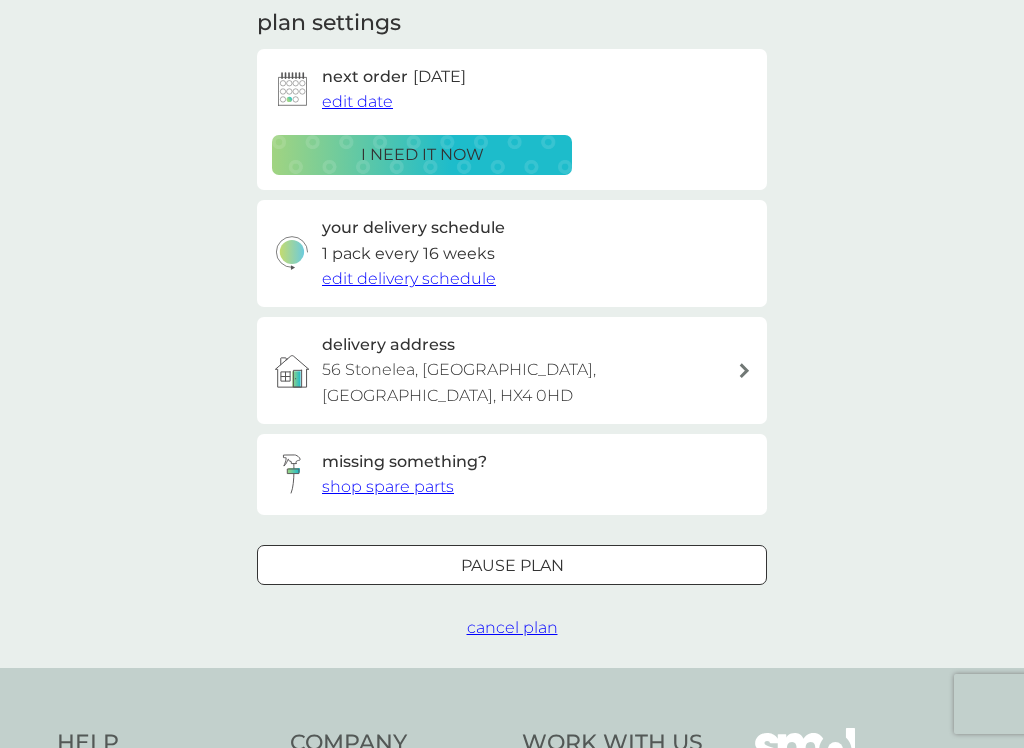 click on "cancel plan" at bounding box center [512, 627] 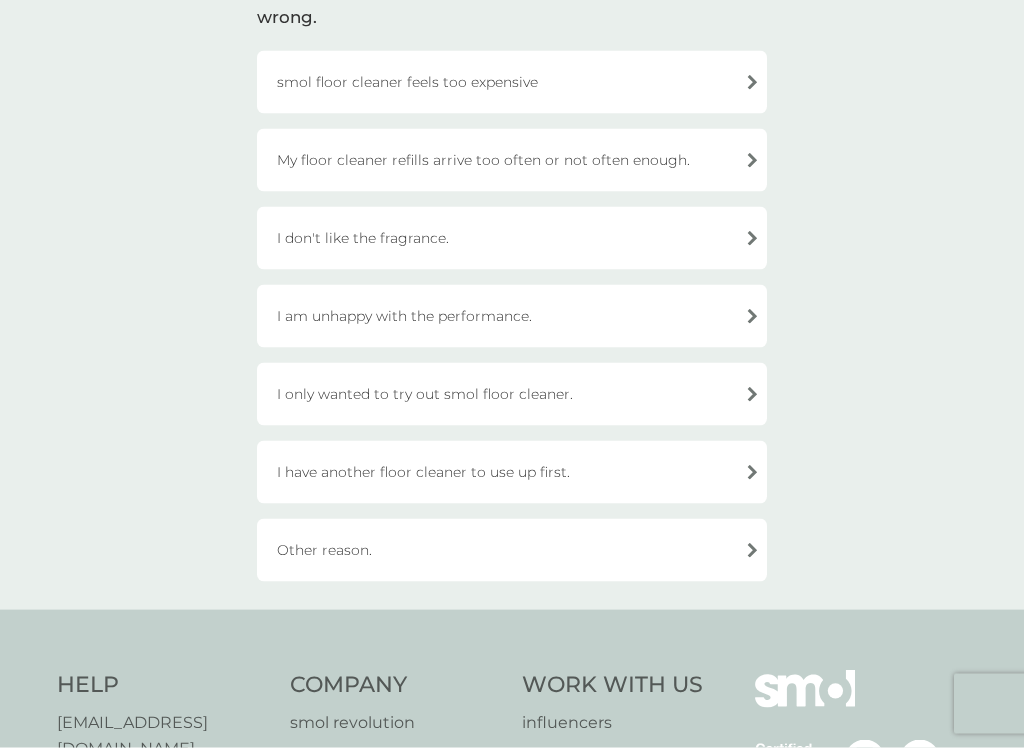 scroll, scrollTop: 187, scrollLeft: 0, axis: vertical 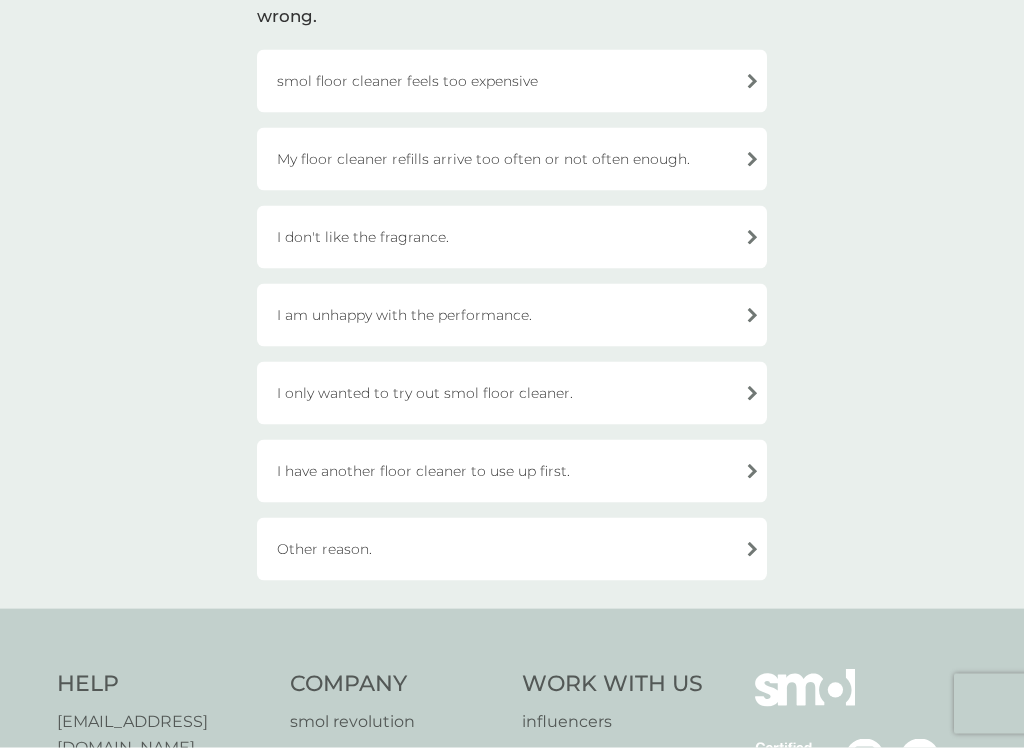 click on "I have another floor cleaner to use up first." at bounding box center [512, 471] 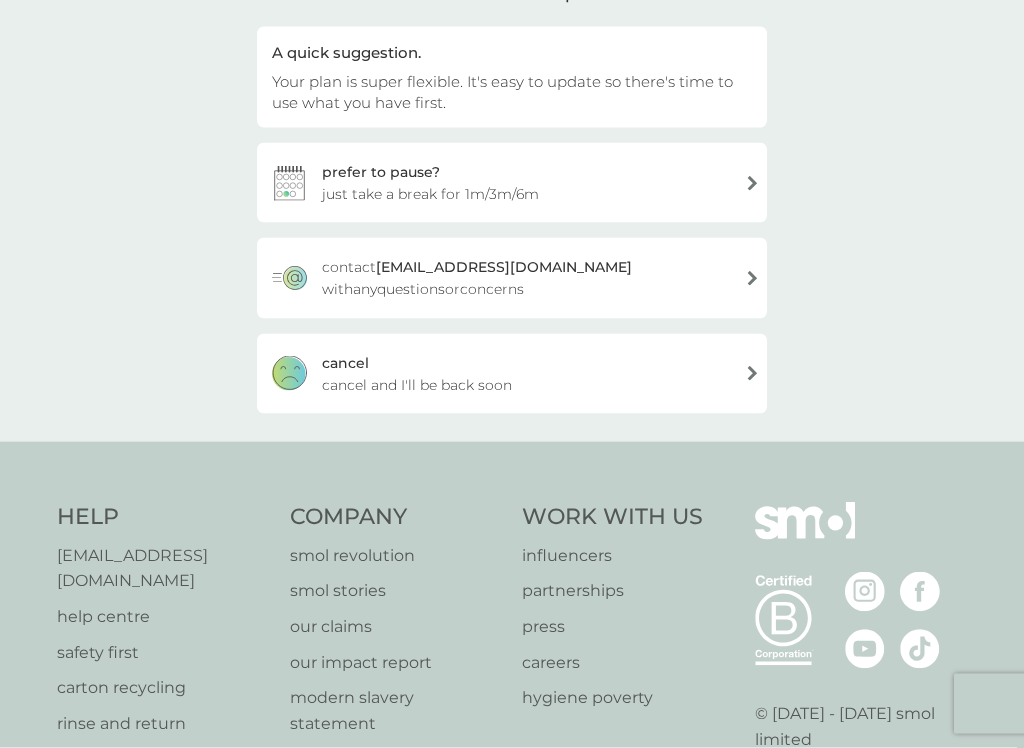 scroll, scrollTop: 188, scrollLeft: 0, axis: vertical 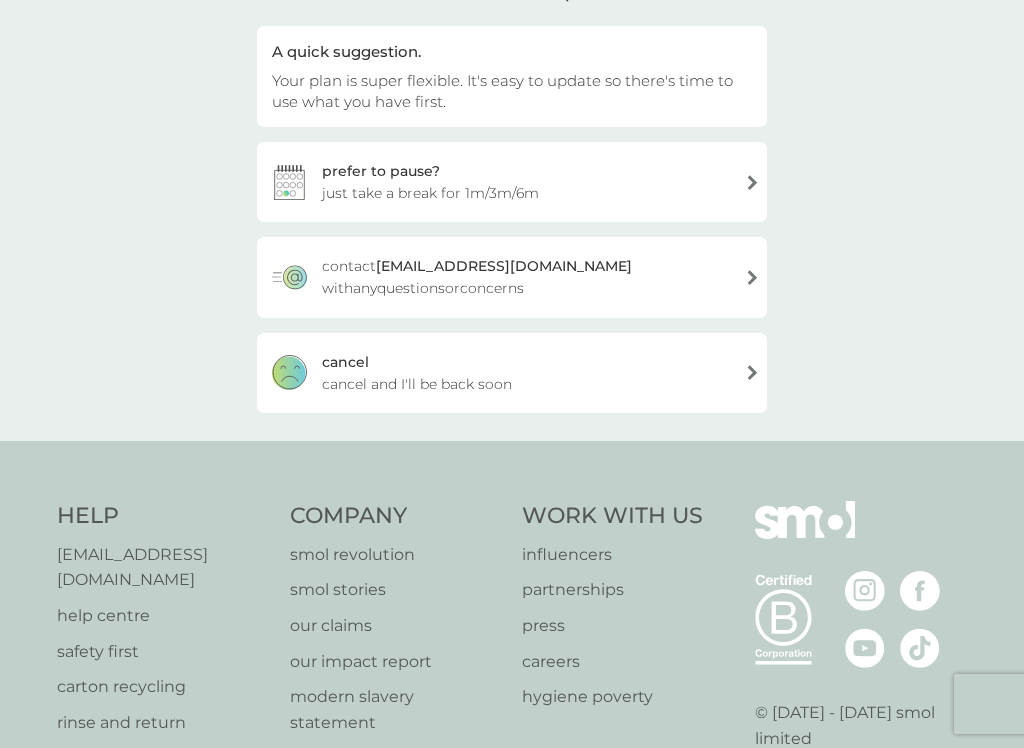 click on "cancel your plan I have another floor cleaner to use up first. A quick suggestion. Your plan is super flexible. It's easy to update so there's time to use what you have first. prefer to pause? just take a break for 1m/3m/6m contact  help@smolproducts.com   with  any  questions  or  concerns  cancel cancel and I'll be back soon" at bounding box center [512, 158] 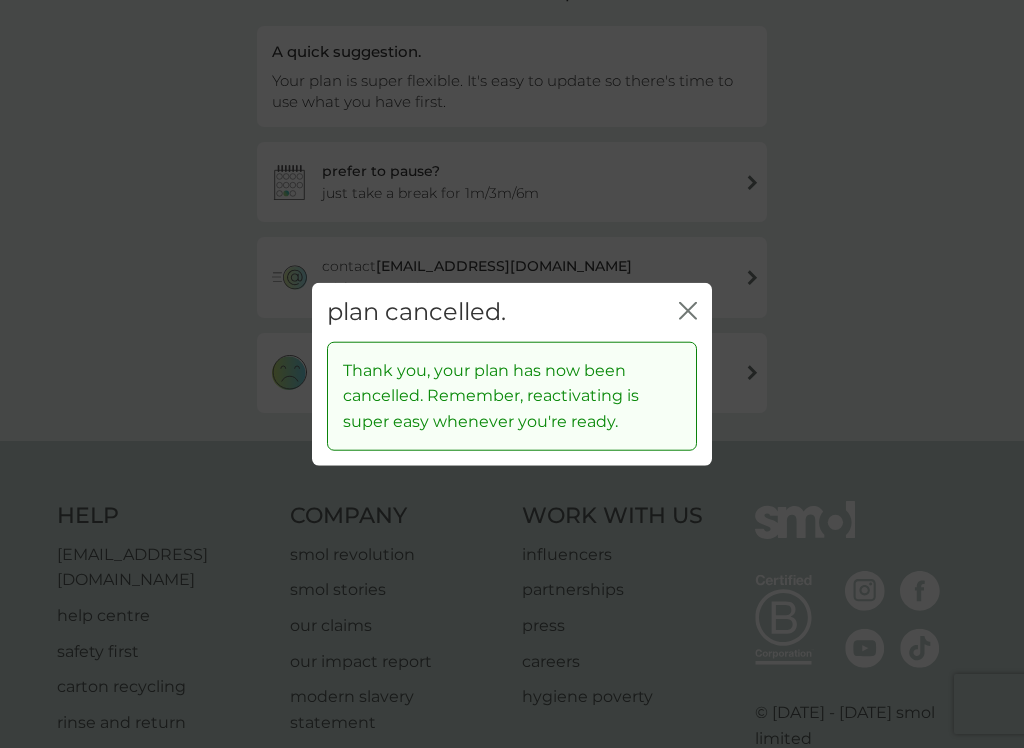 click 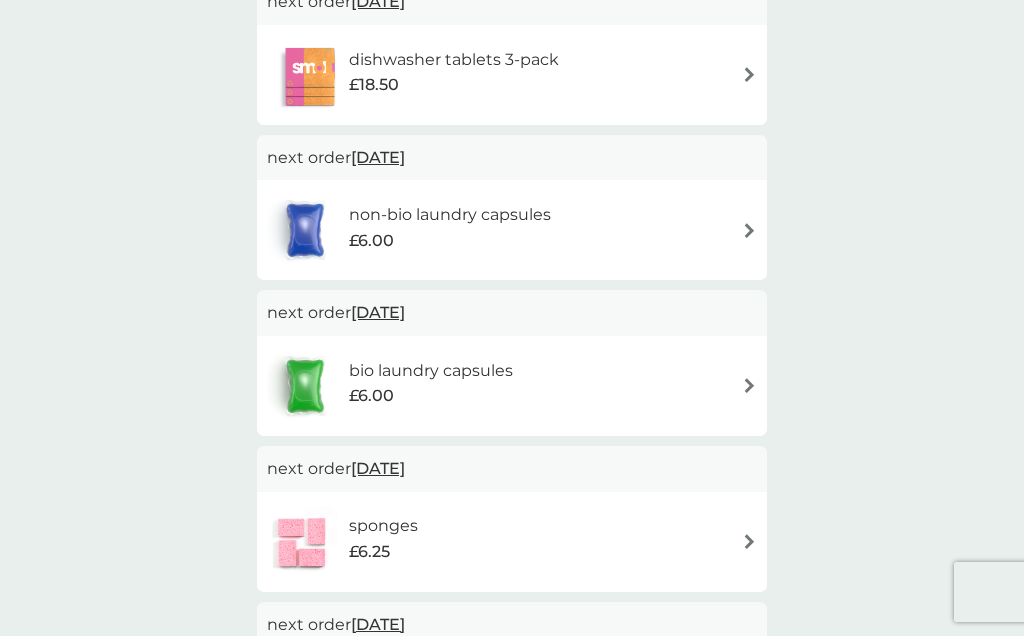 scroll, scrollTop: 435, scrollLeft: 0, axis: vertical 